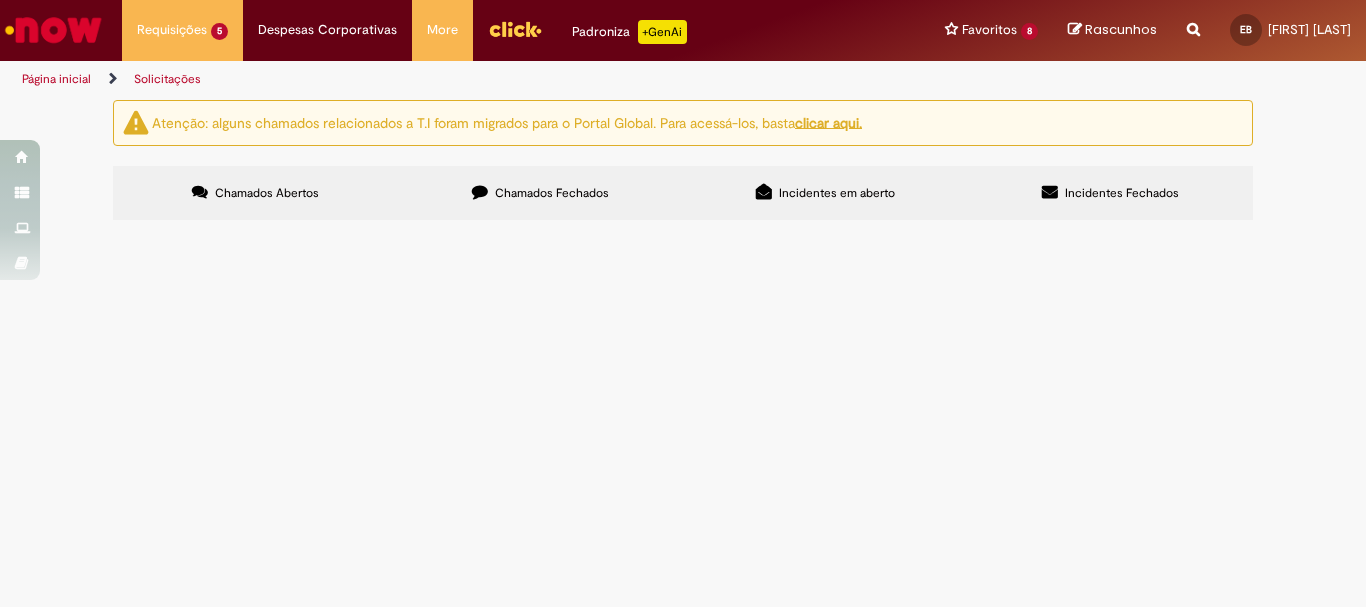 scroll, scrollTop: 0, scrollLeft: 0, axis: both 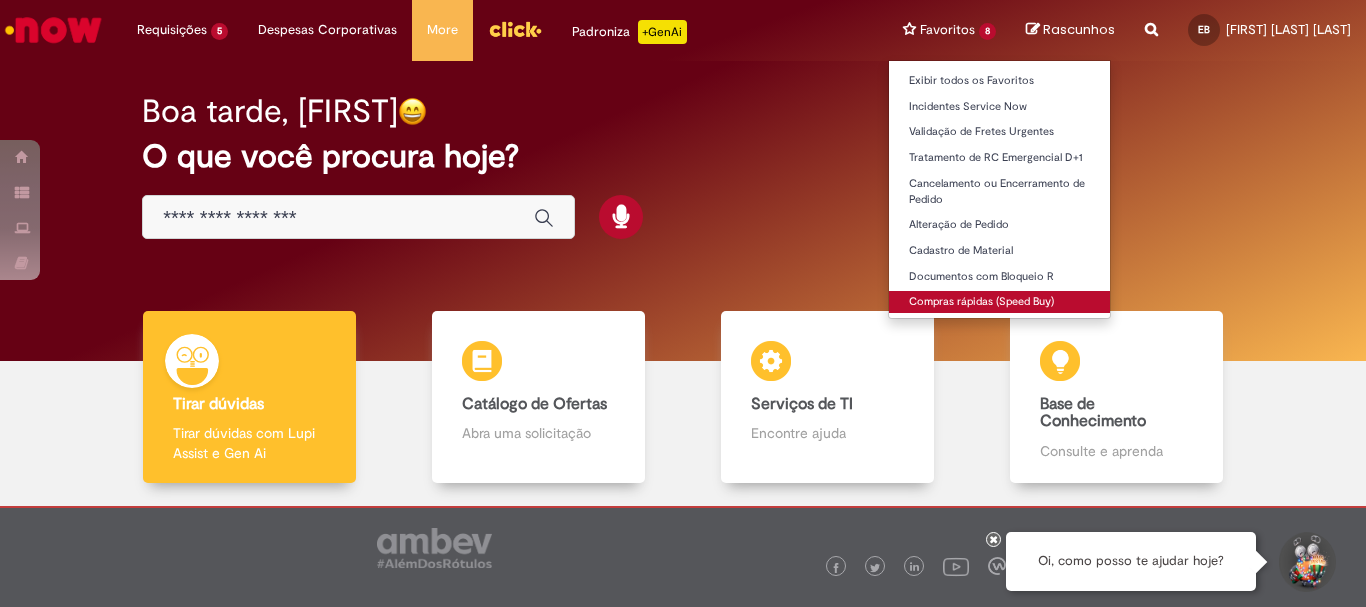 click on "Compras rápidas (Speed Buy)" at bounding box center (999, 302) 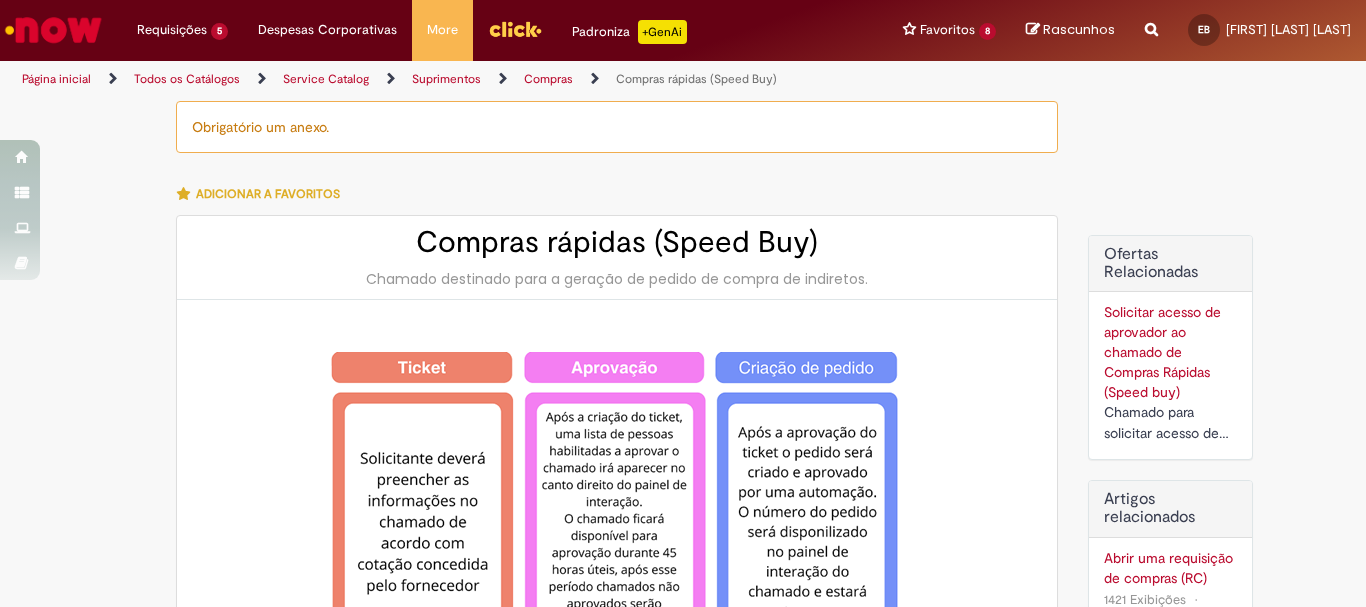 type on "********" 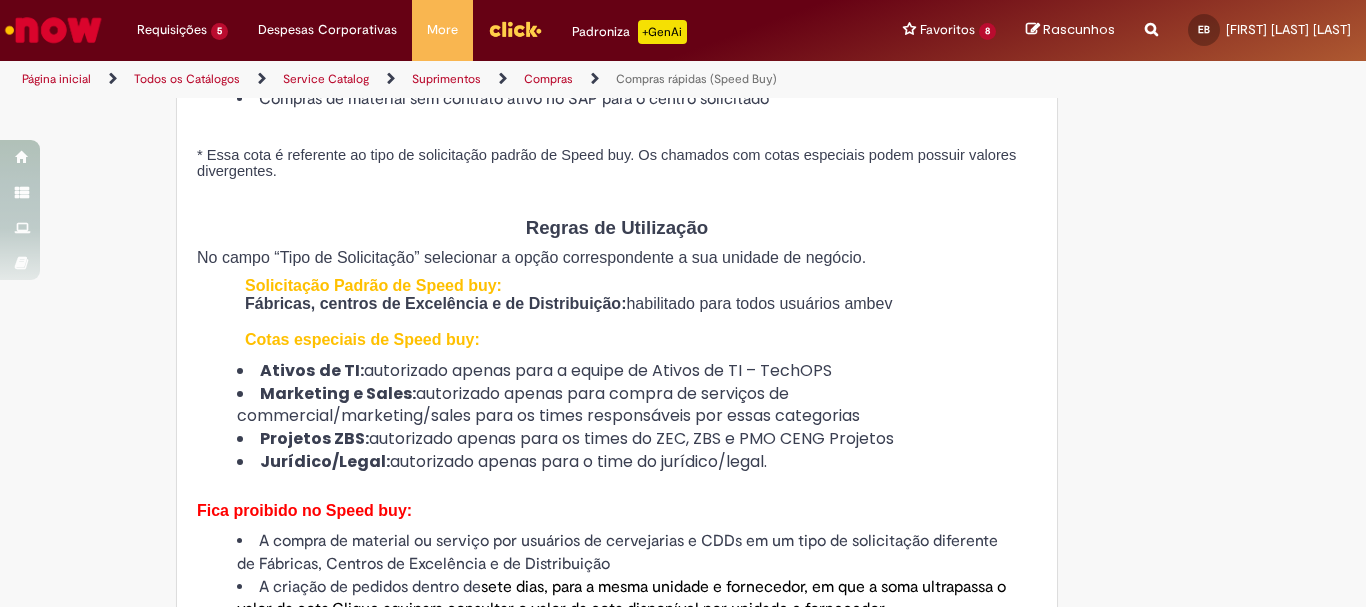 type on "**********" 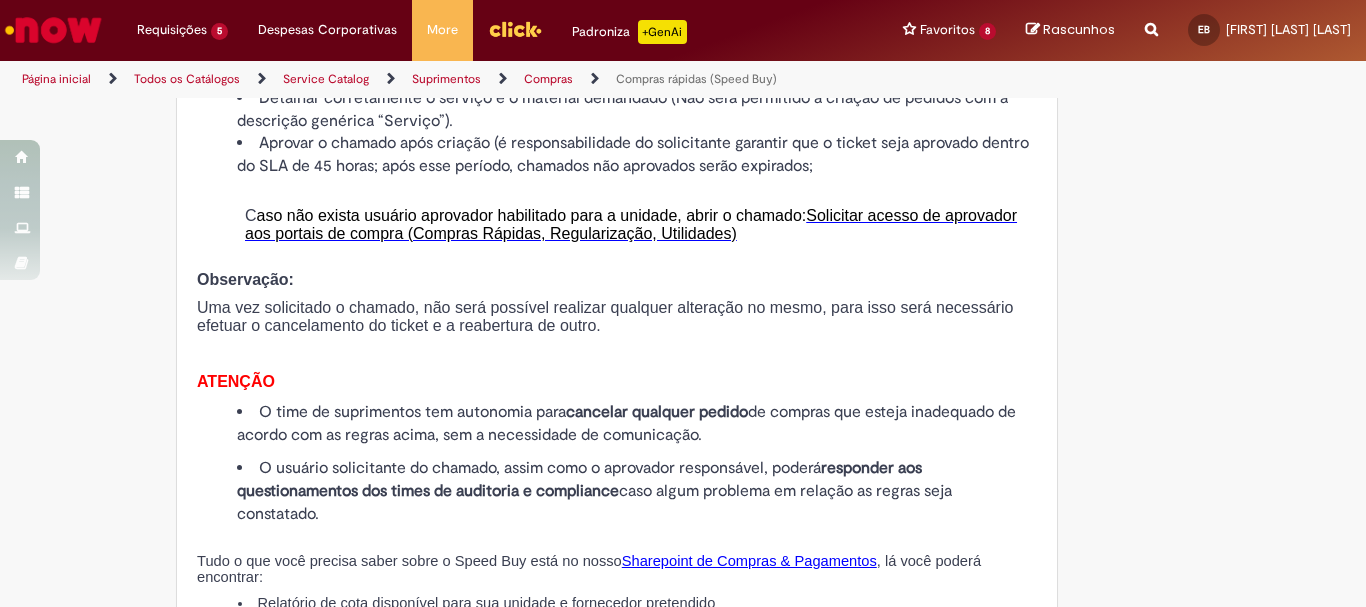 scroll, scrollTop: 2300, scrollLeft: 0, axis: vertical 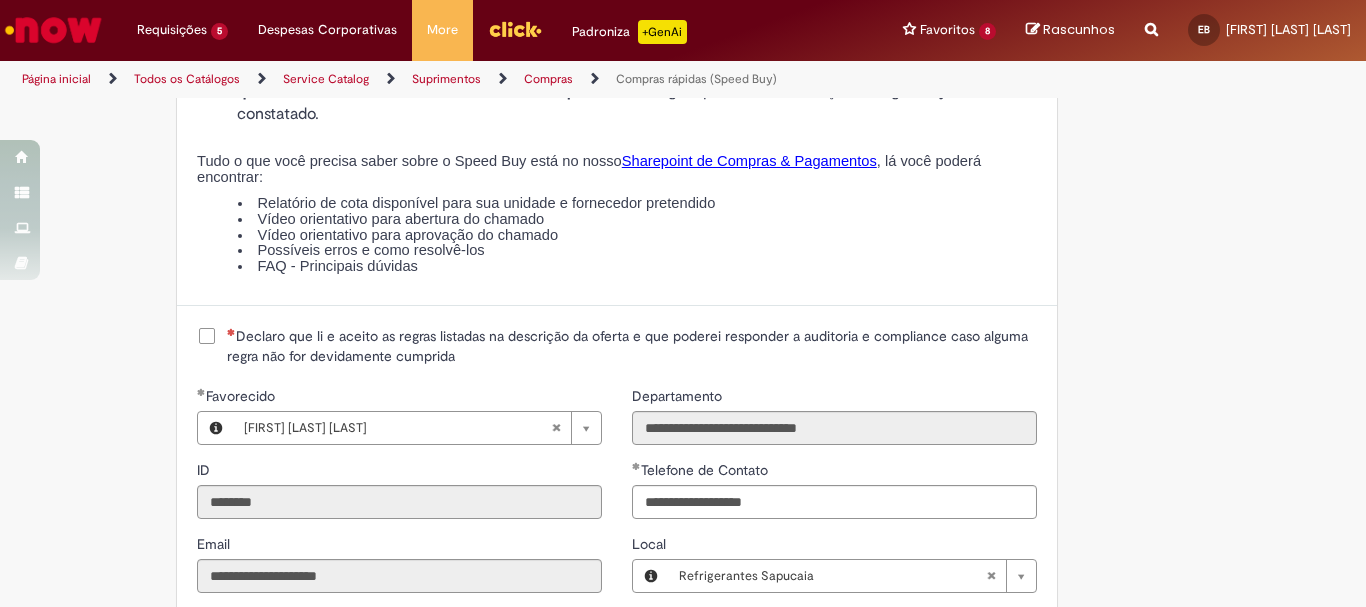 click on "Declaro que li e aceito as regras listadas na descrição da oferta e que poderei responder a auditoria e compliance caso alguma regra não for devidamente cumprida" at bounding box center [632, 346] 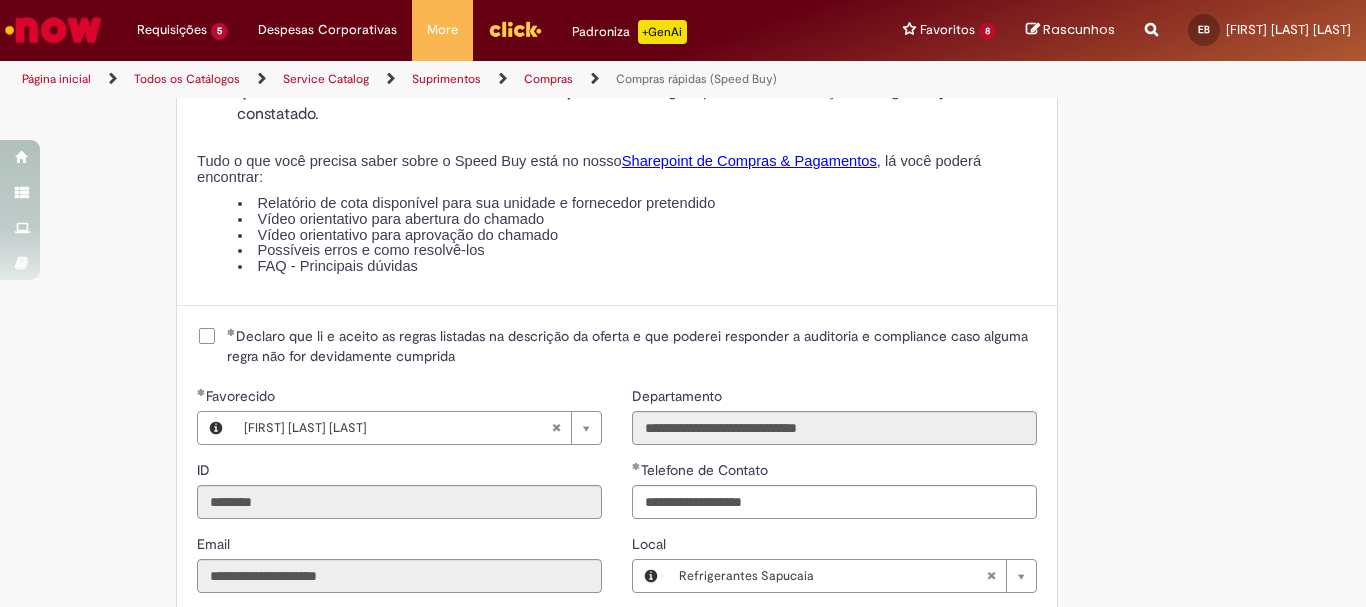 scroll, scrollTop: 2700, scrollLeft: 0, axis: vertical 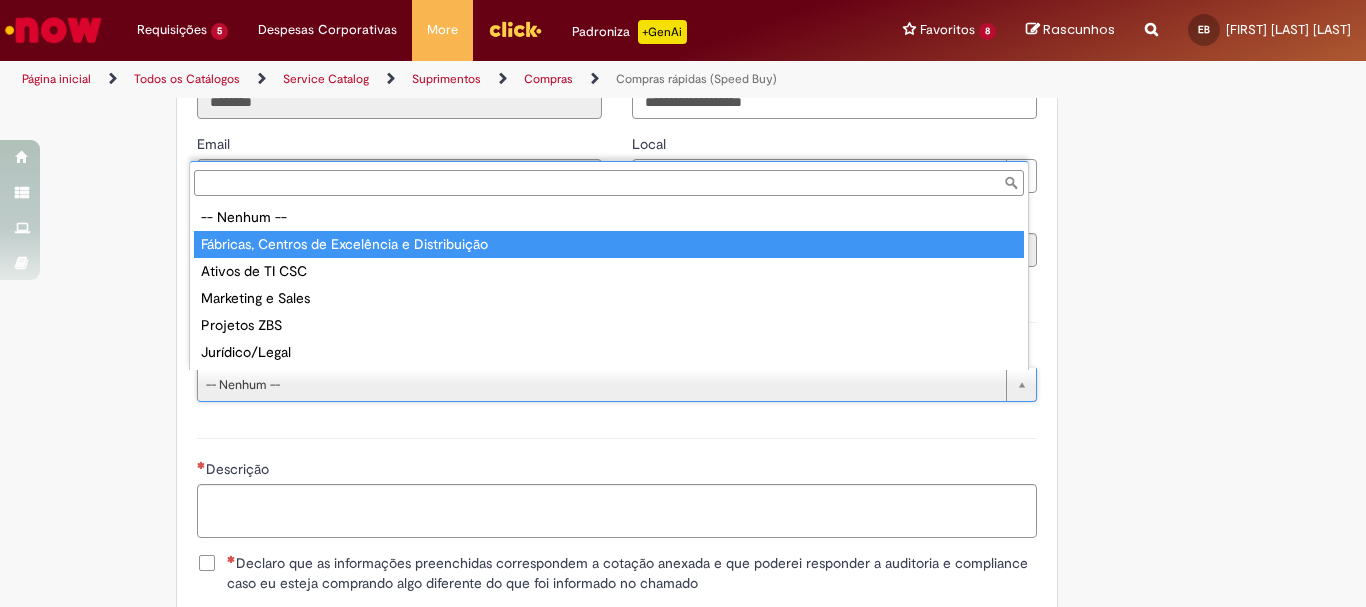 type on "**********" 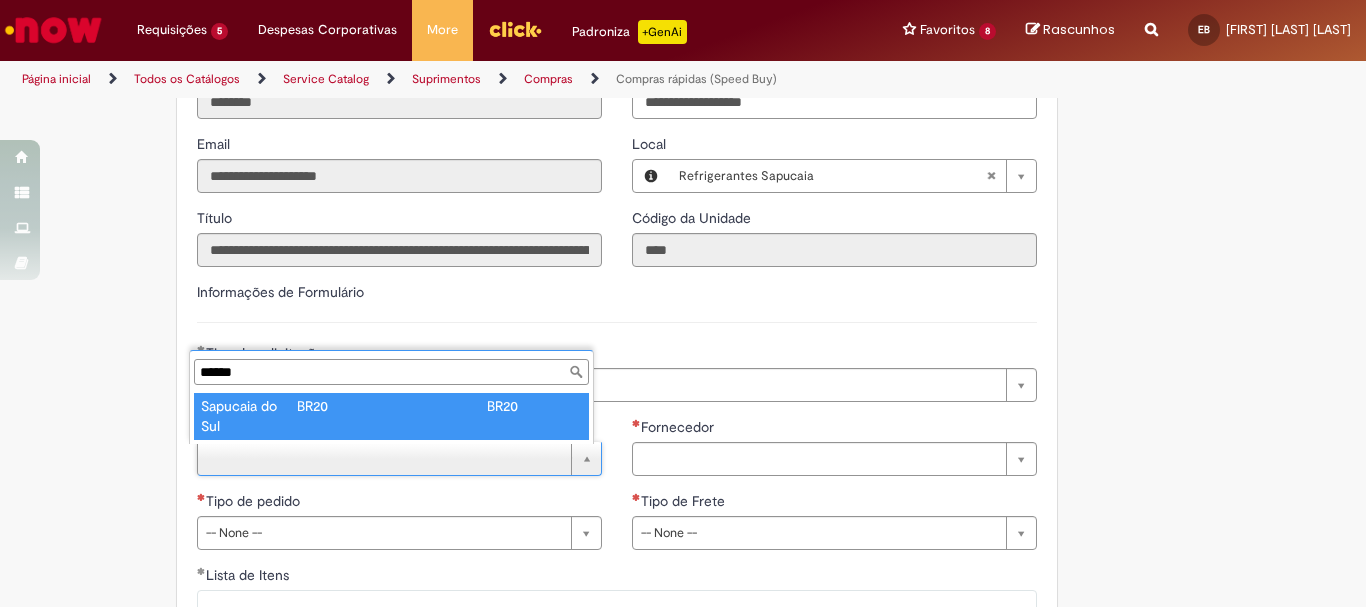 type on "******" 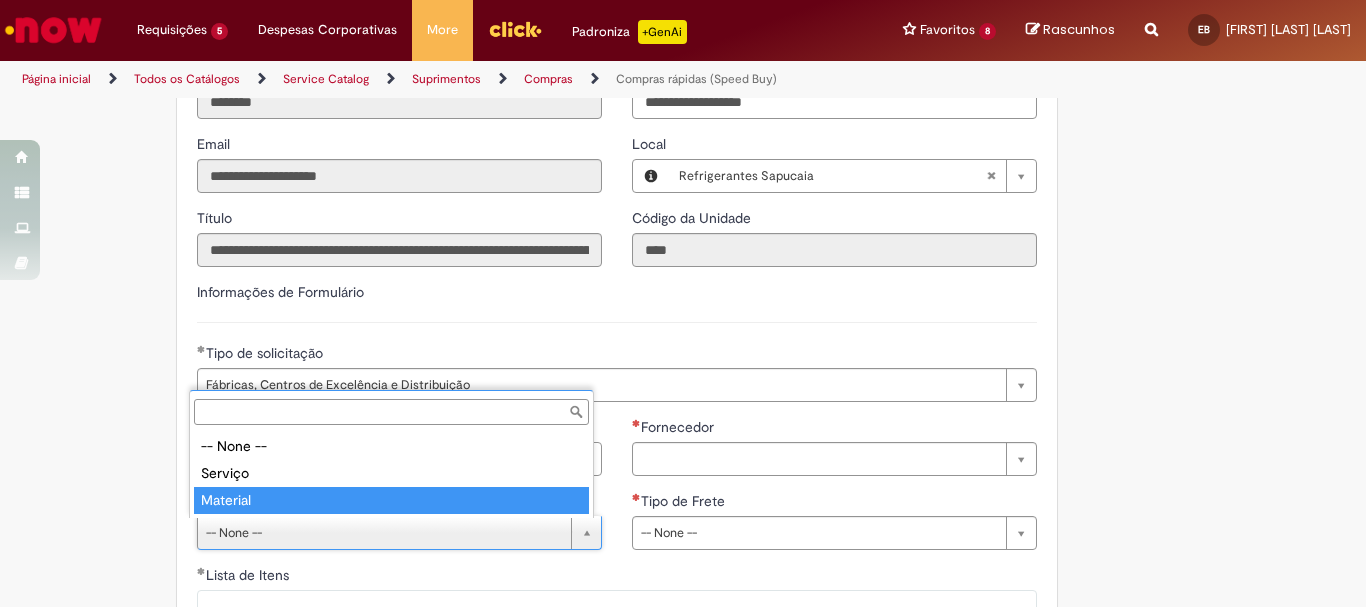 type on "********" 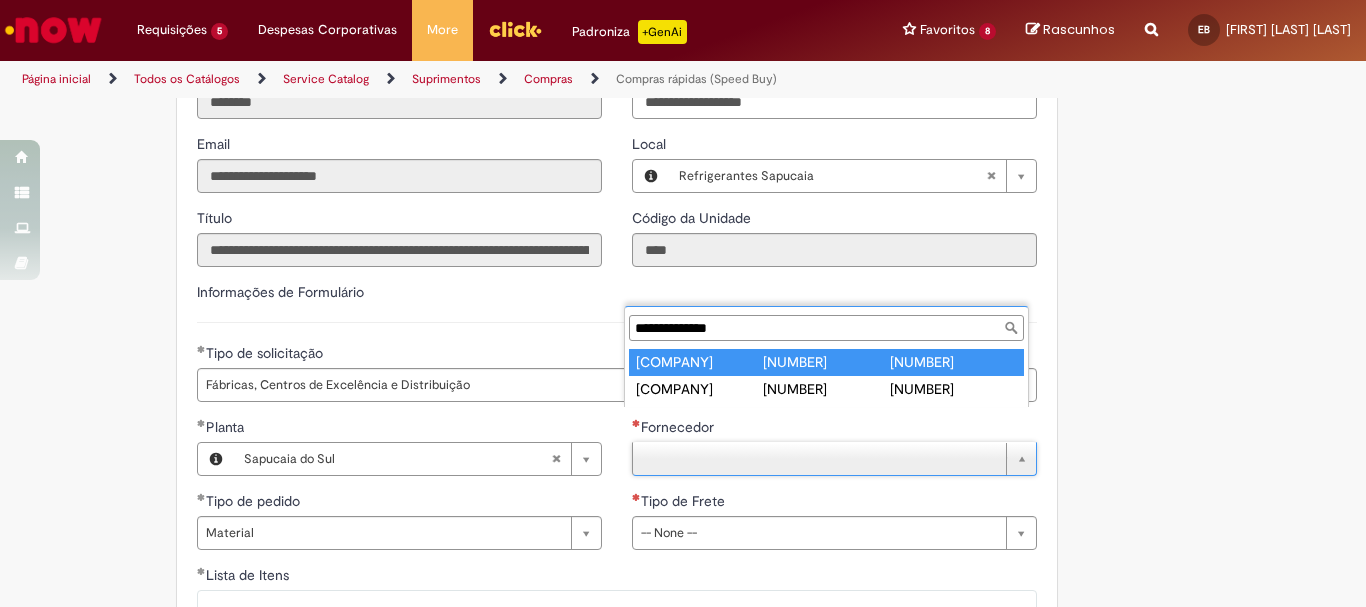 type on "**********" 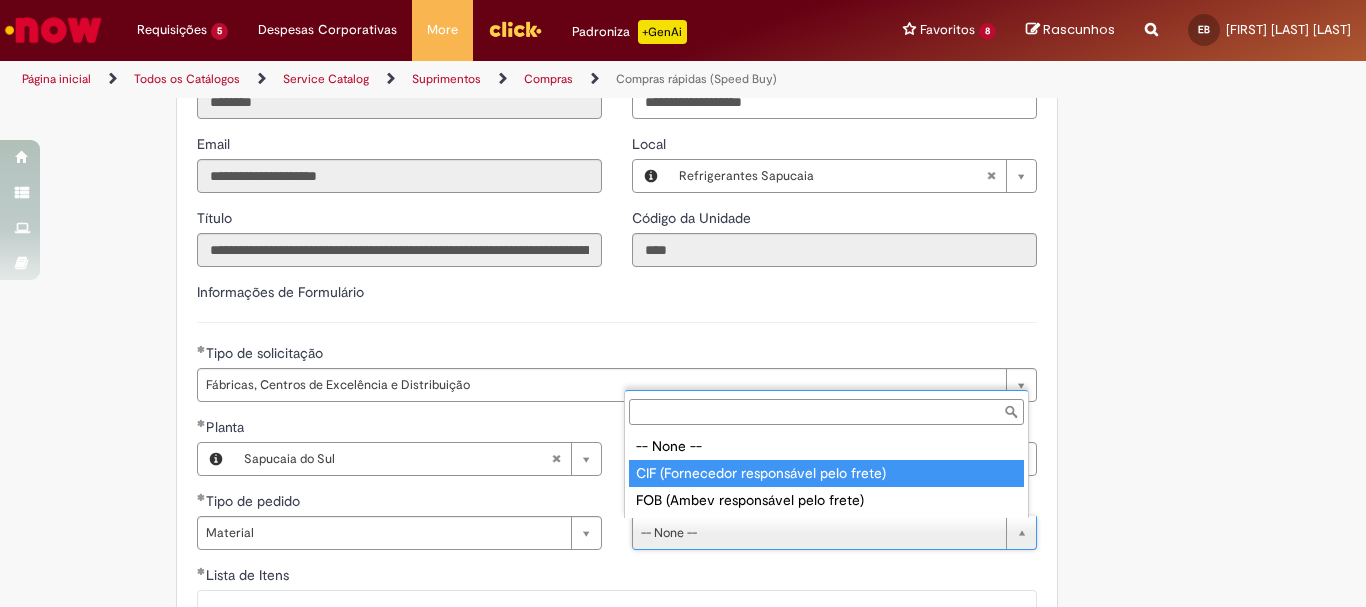 type on "**********" 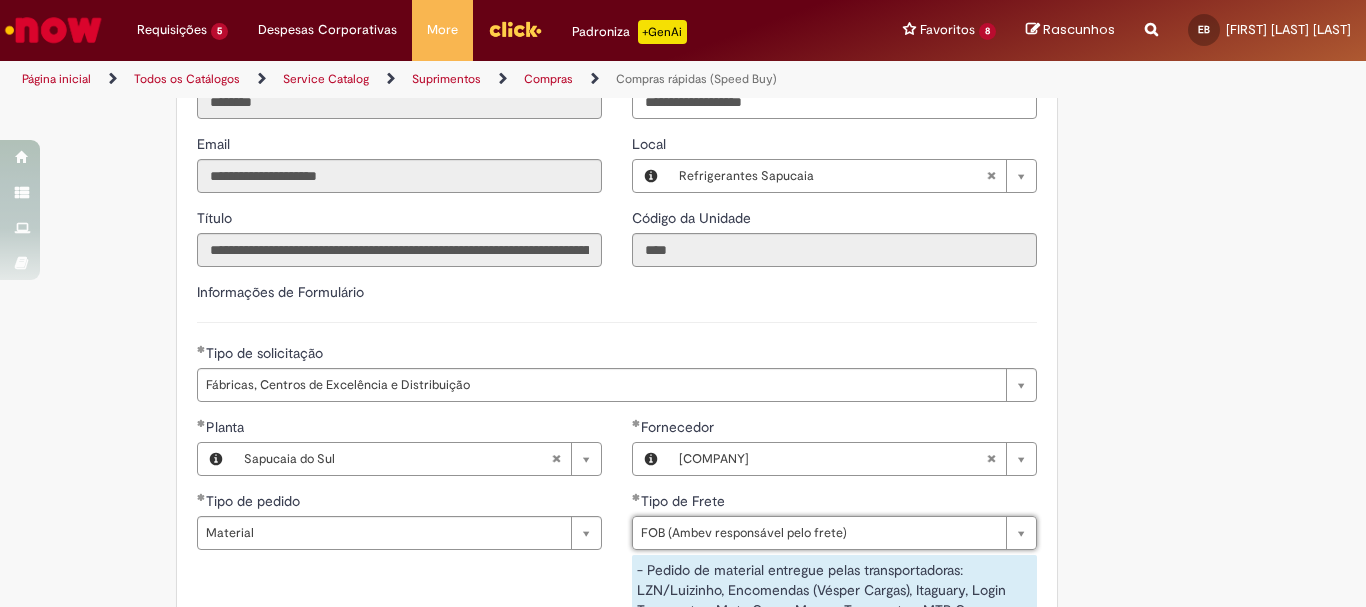 scroll, scrollTop: 3000, scrollLeft: 0, axis: vertical 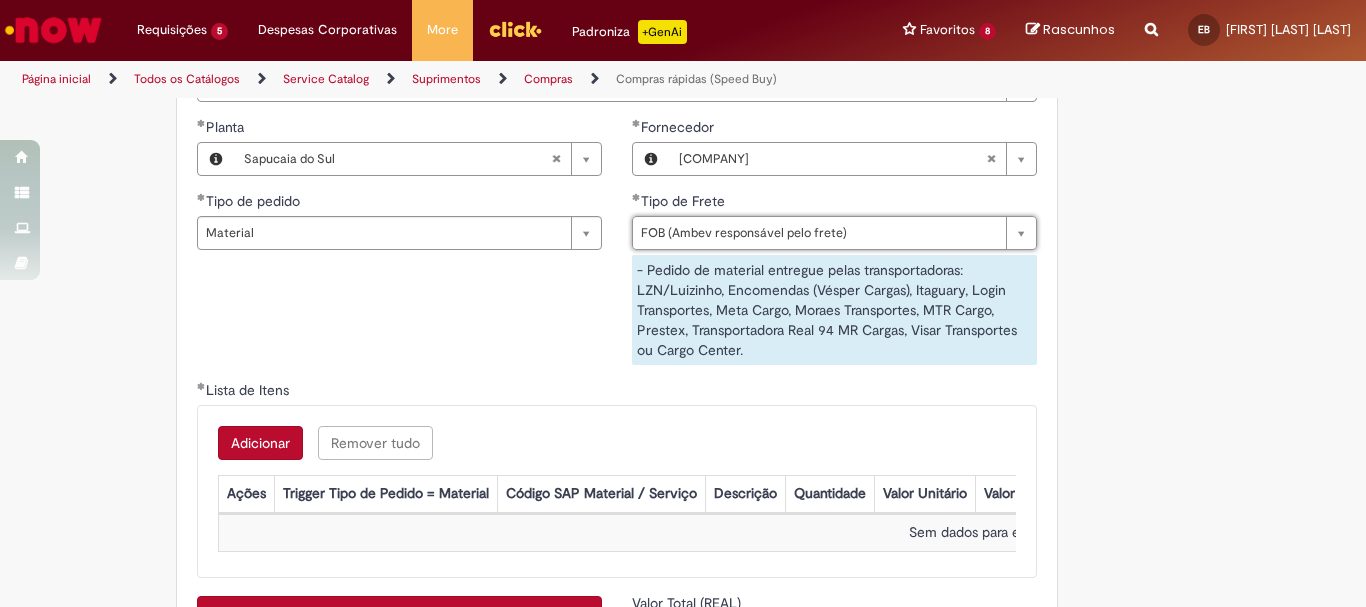 click on "Adicionar" at bounding box center [260, 443] 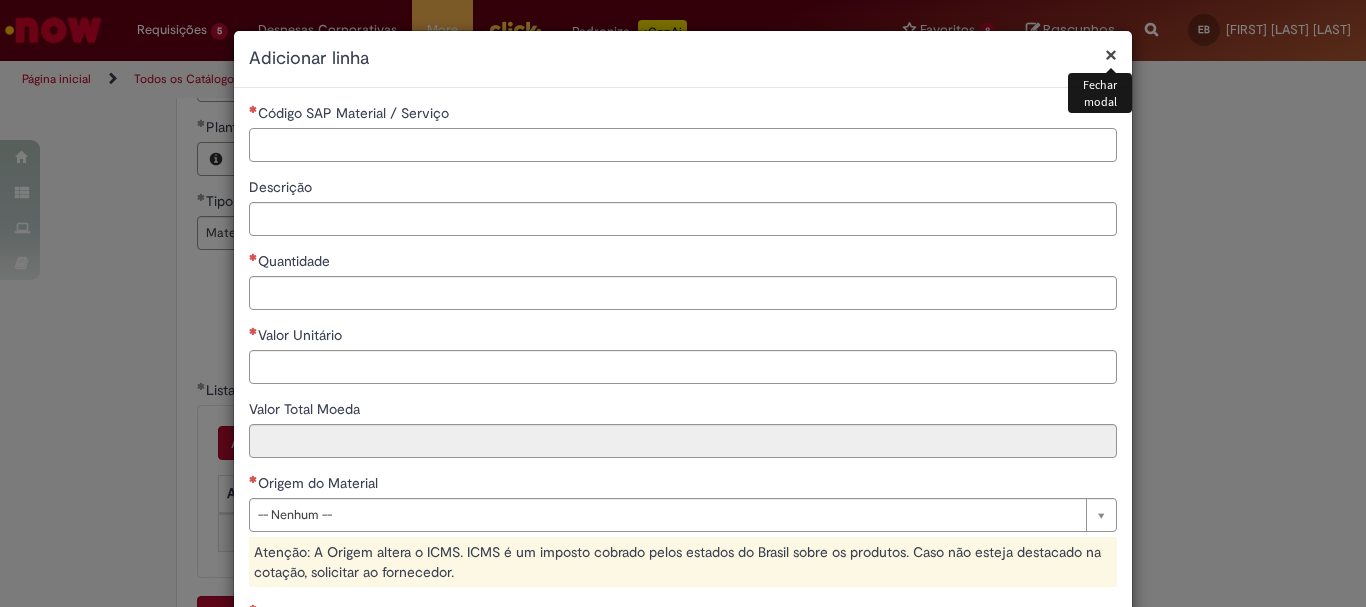 click on "Código SAP Material / Serviço" at bounding box center (683, 145) 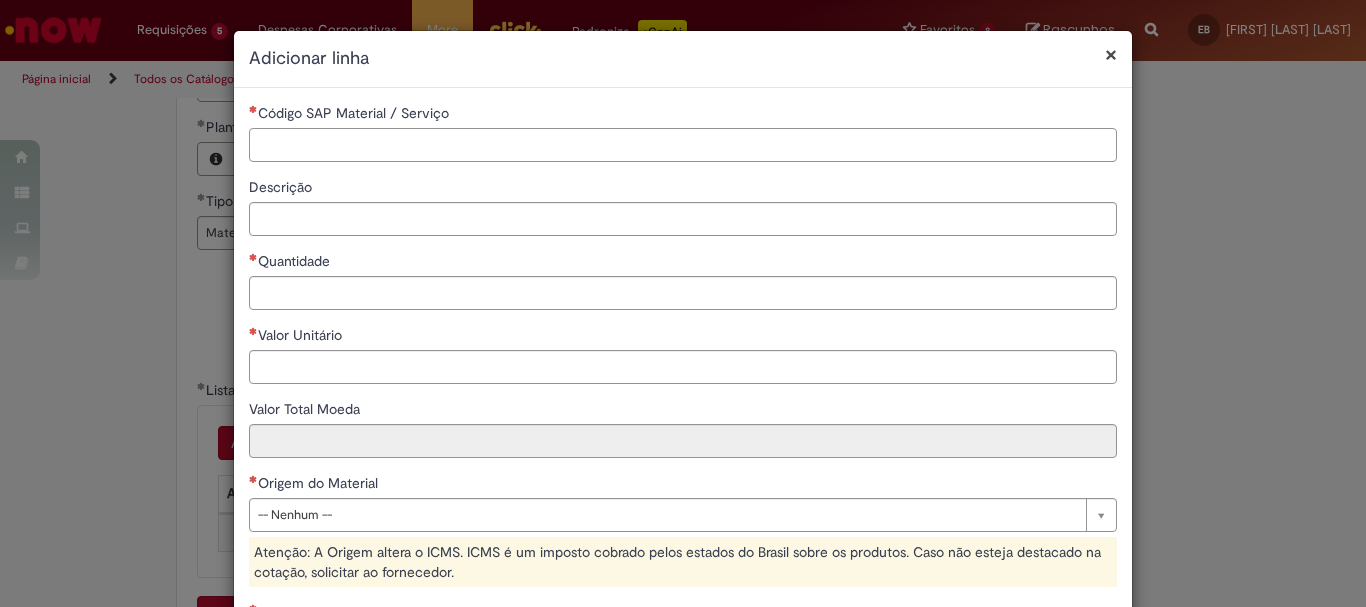 paste on "********" 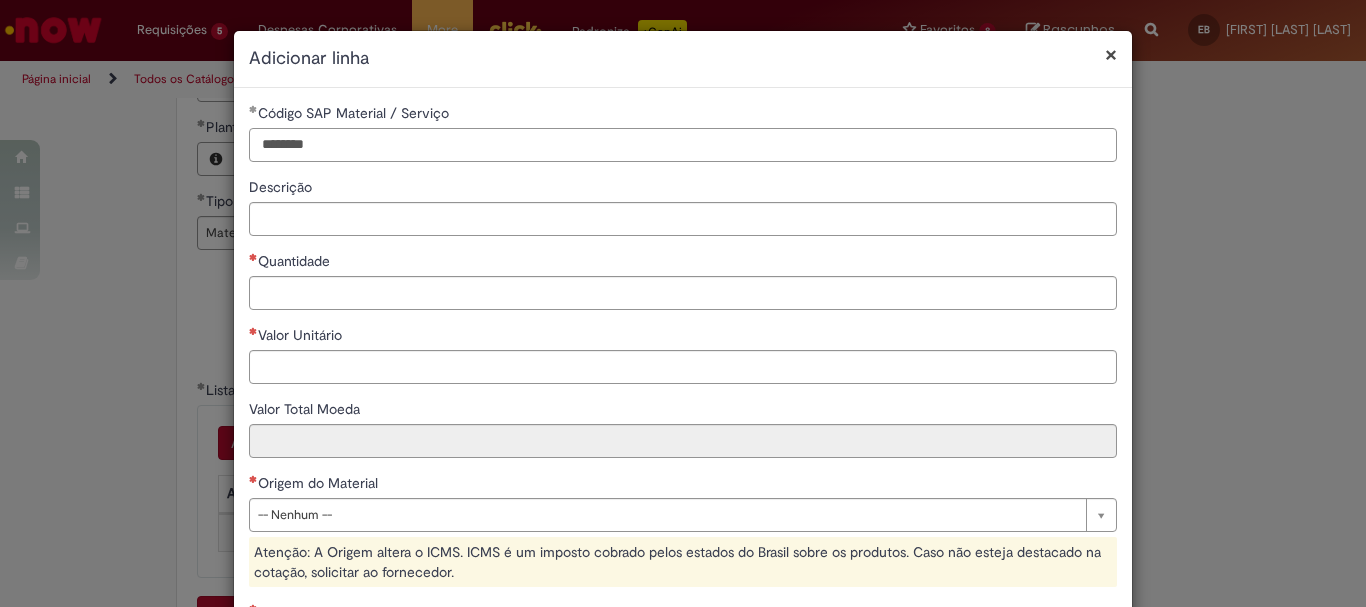 type on "********" 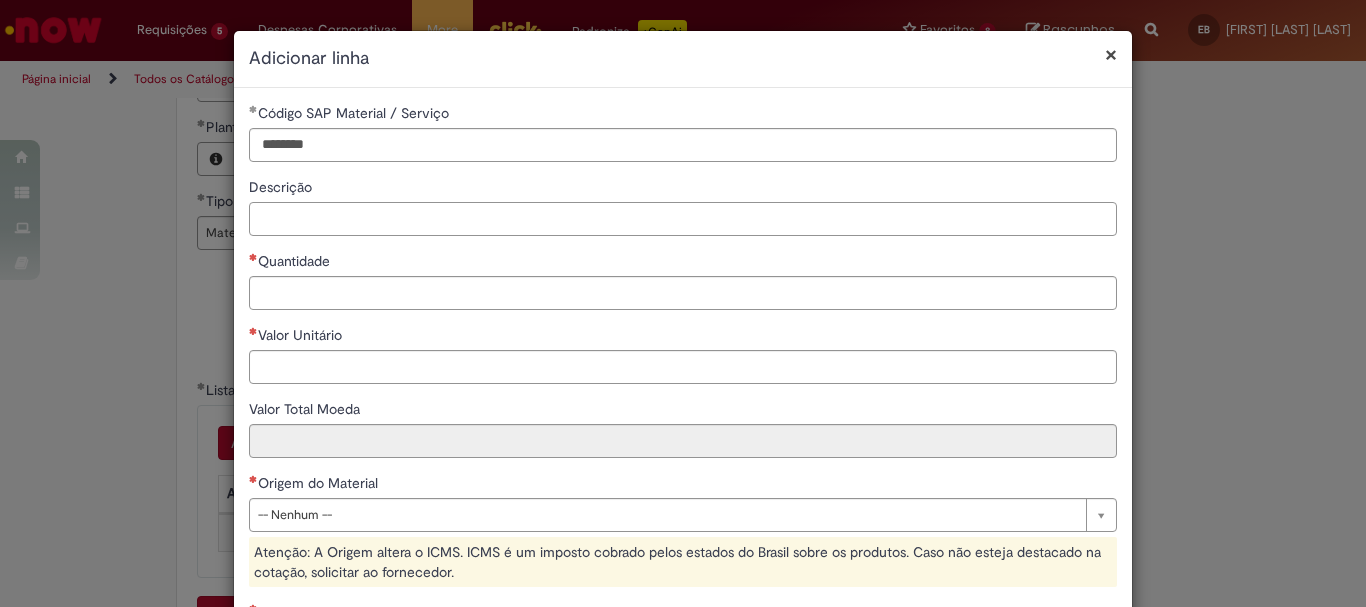 click on "Descrição" at bounding box center (683, 219) 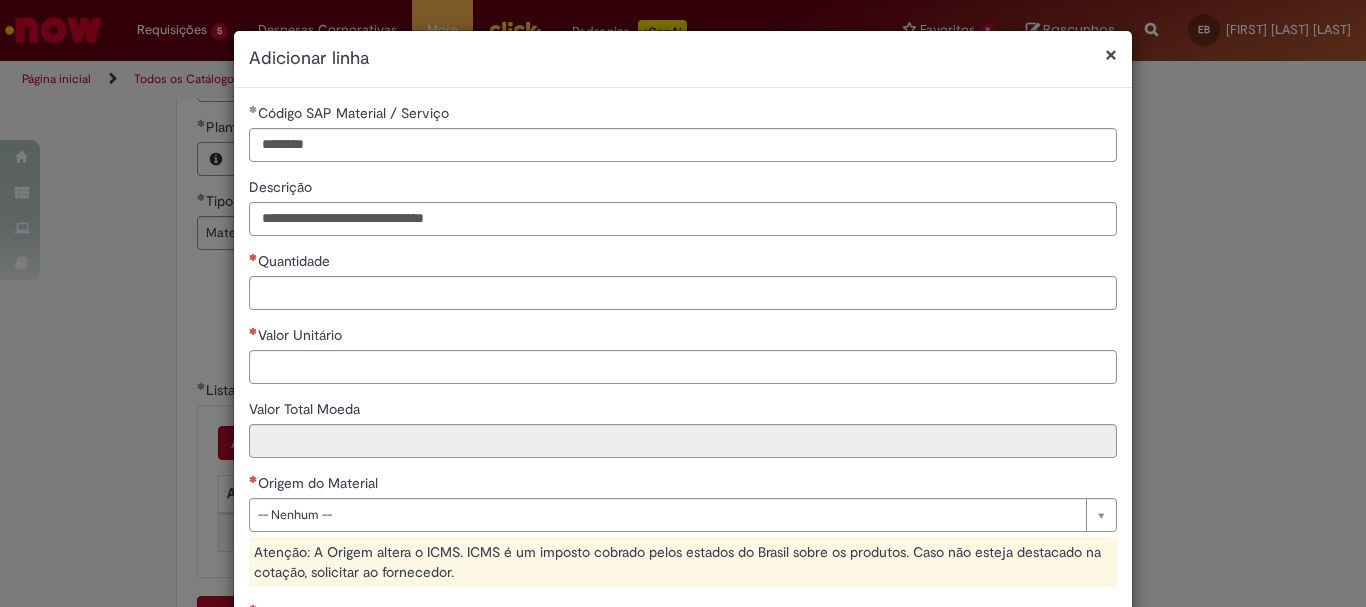 type on "**********" 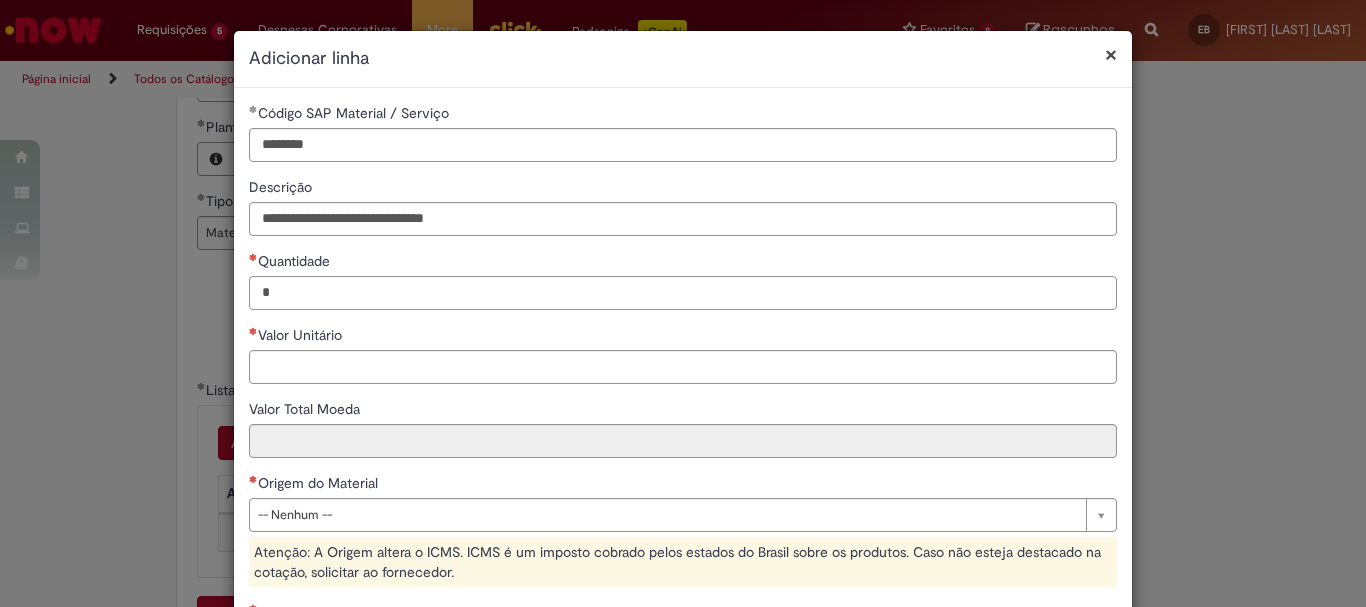 type on "*" 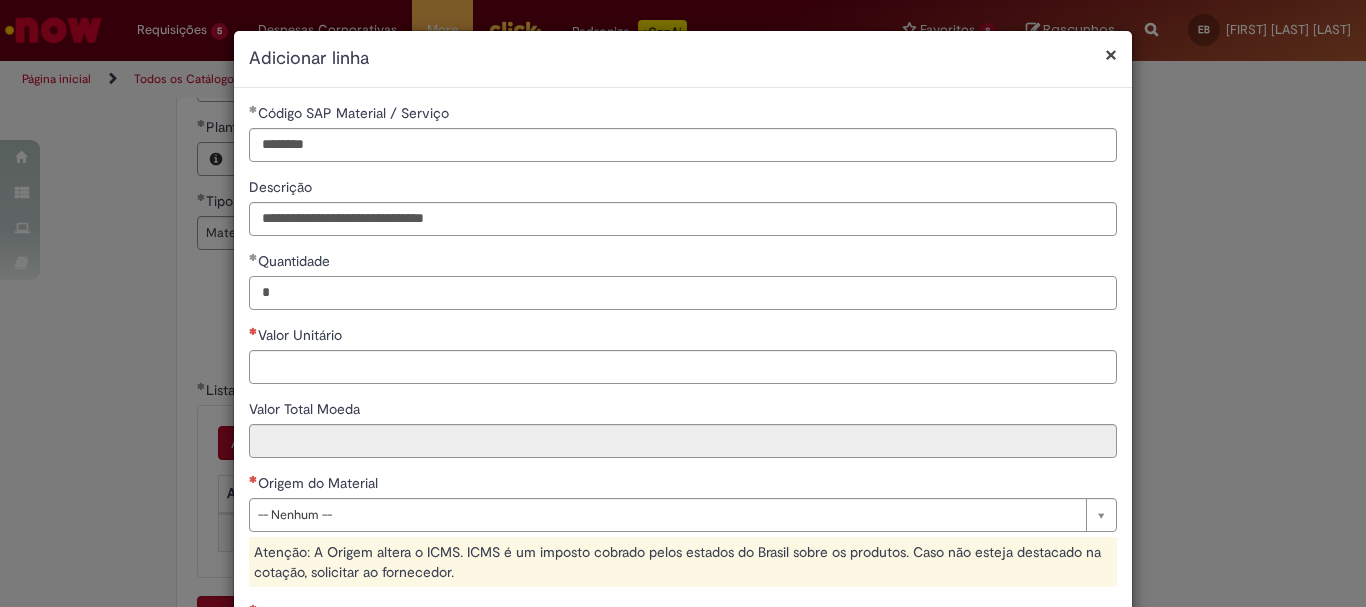 click on "*" at bounding box center (683, 293) 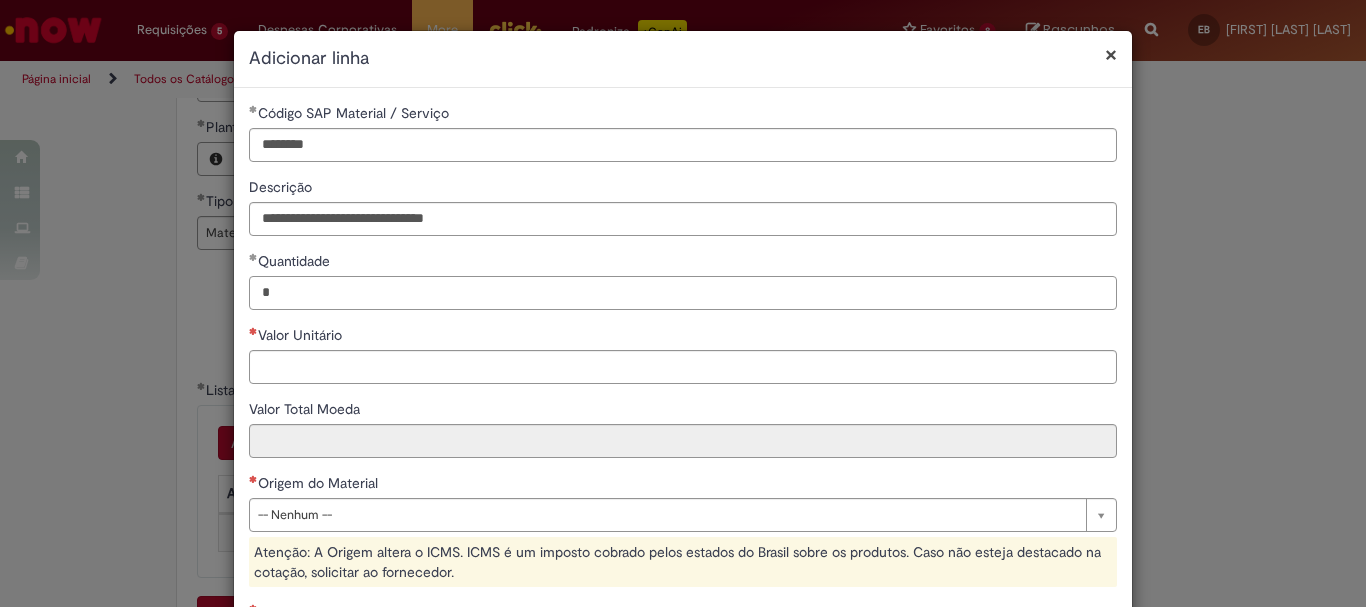 type on "*" 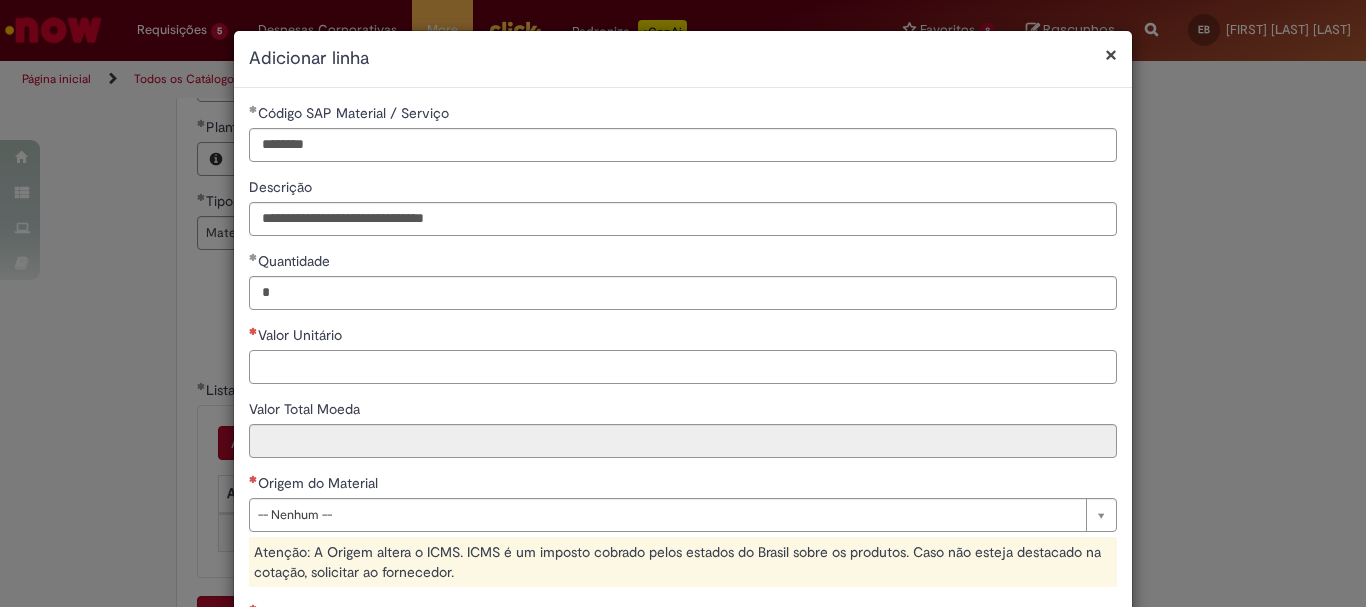 click on "Valor Unitário" at bounding box center (683, 367) 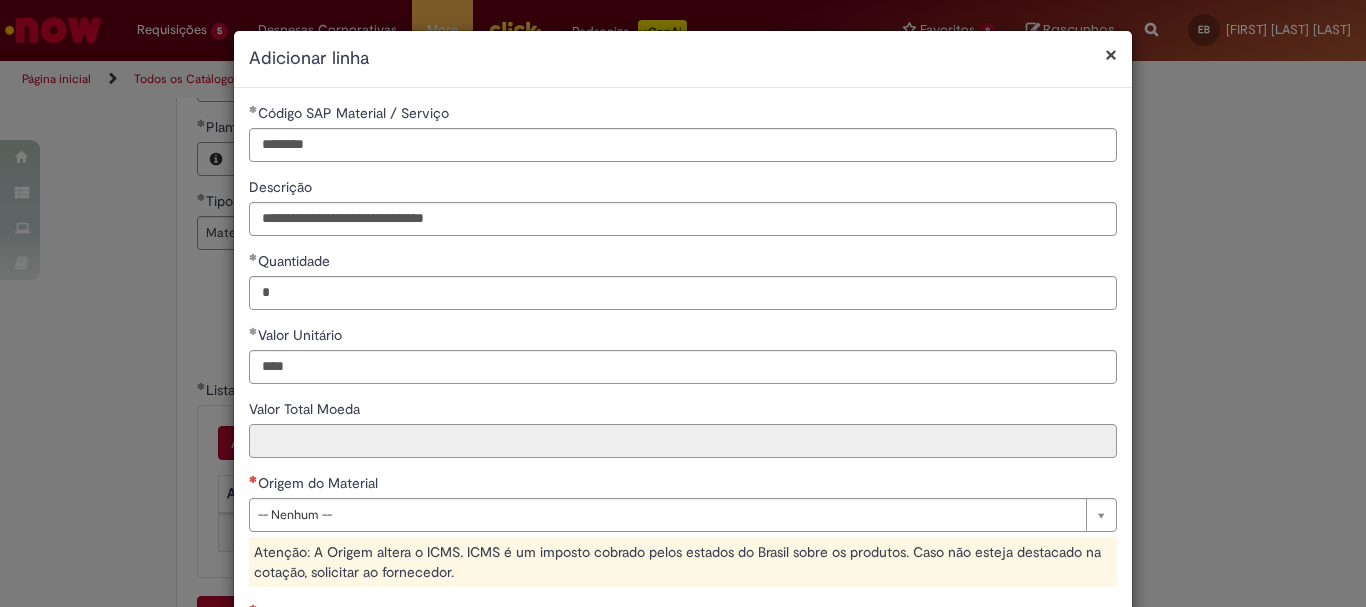 type on "********" 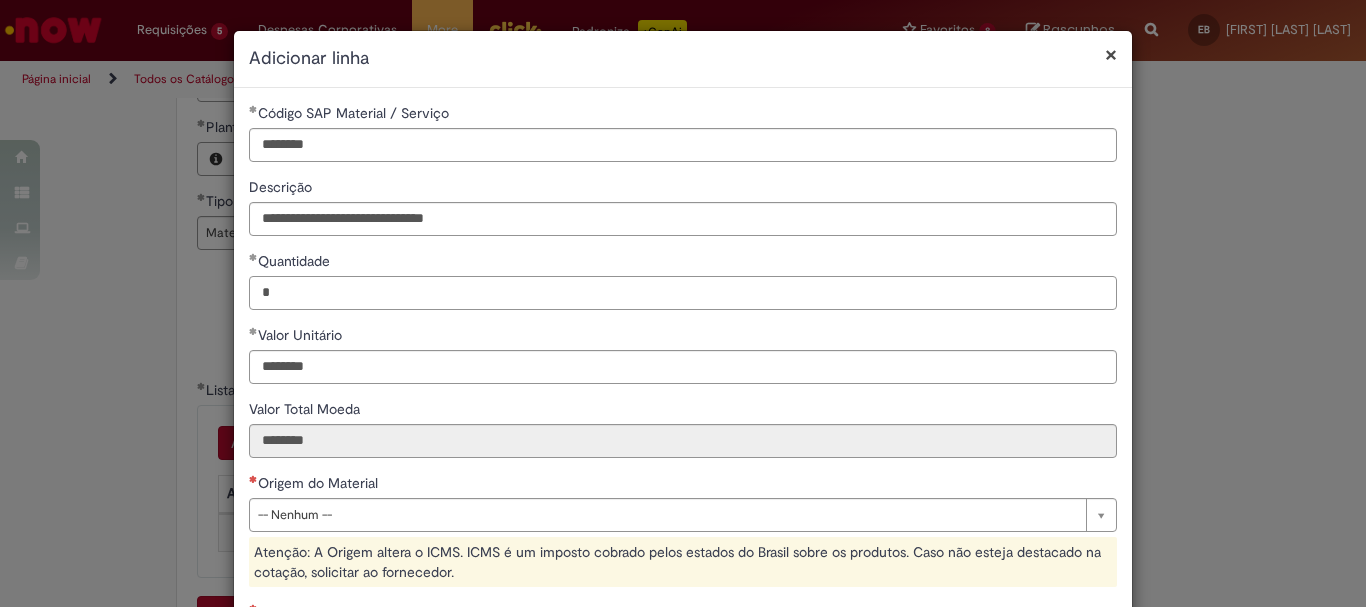 click on "*" at bounding box center (683, 293) 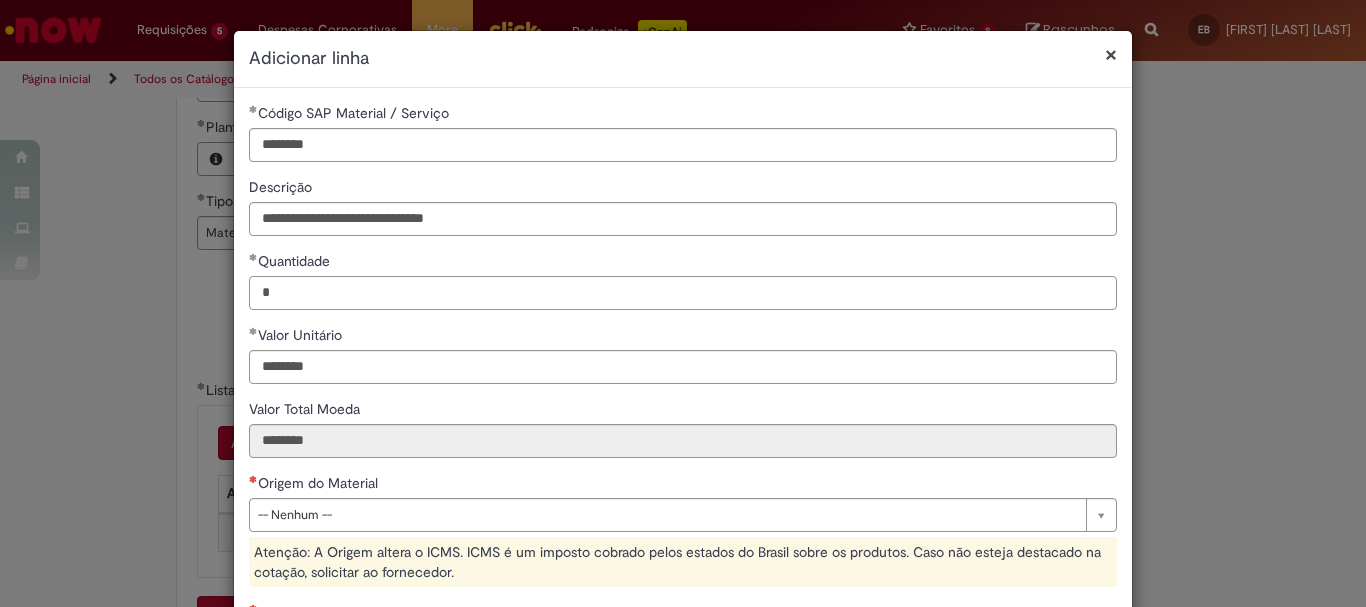scroll, scrollTop: 100, scrollLeft: 0, axis: vertical 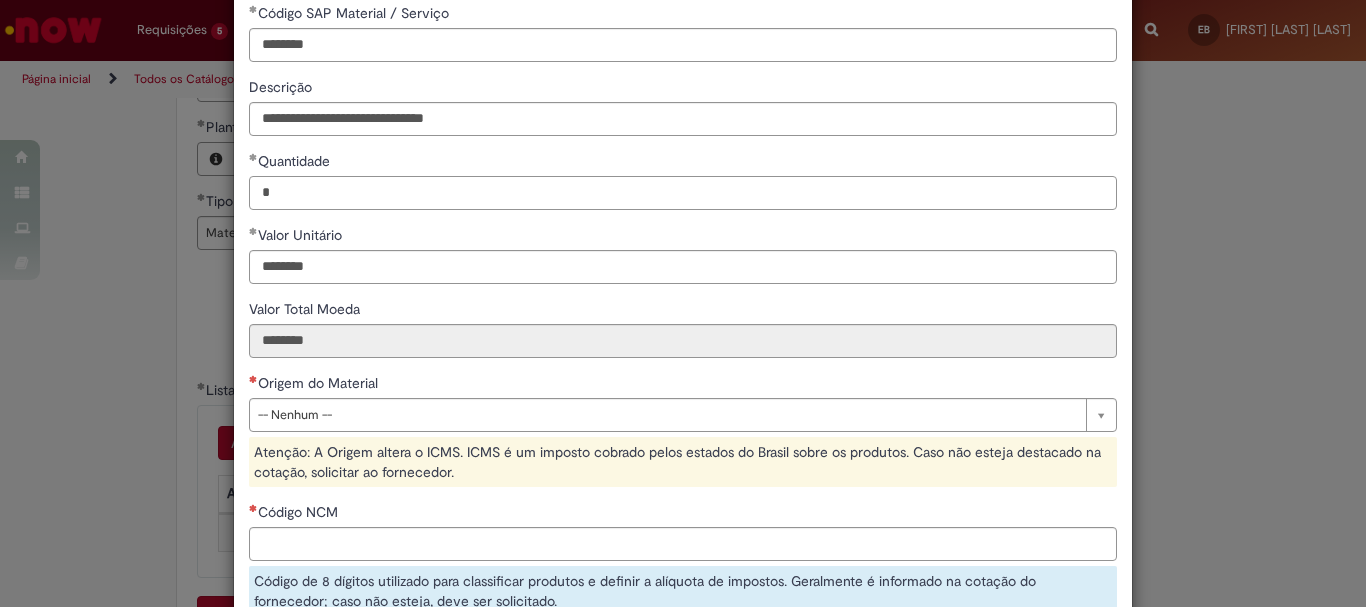 type on "*" 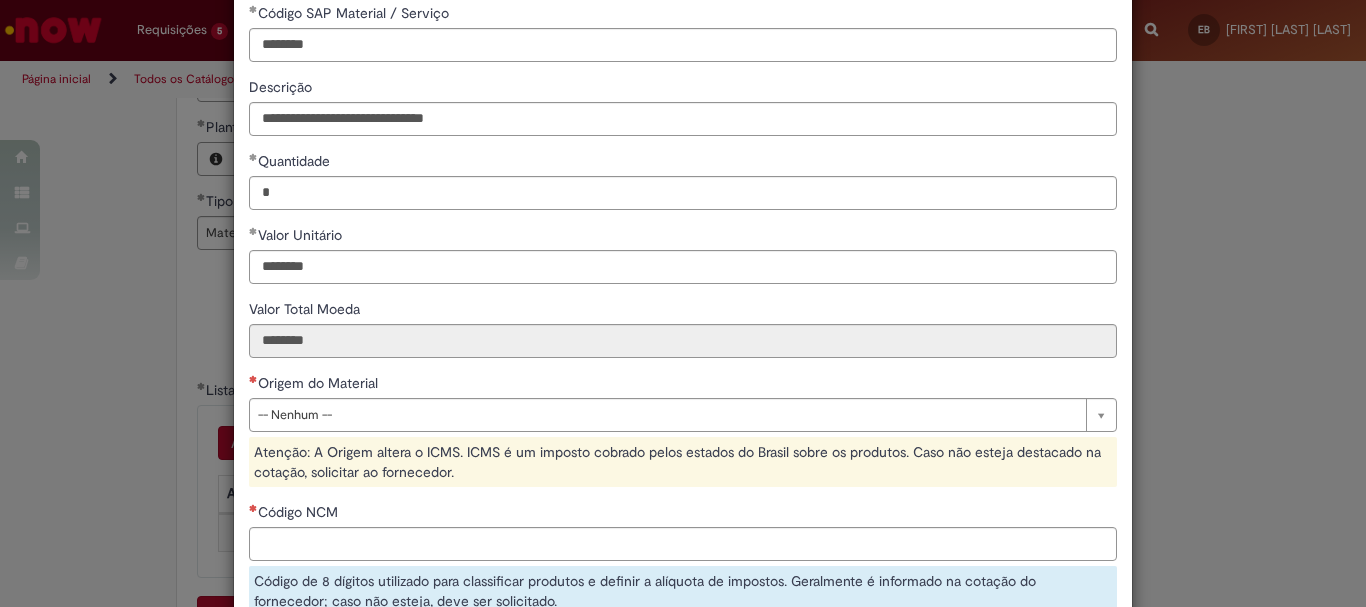 type on "*********" 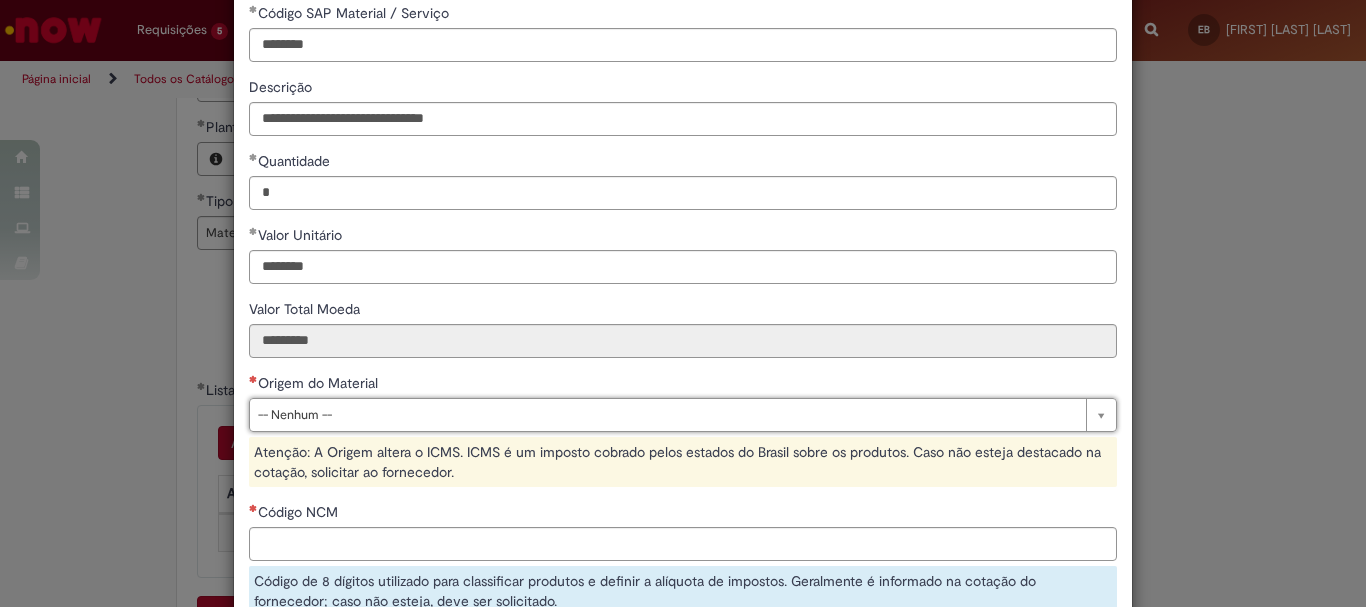 scroll, scrollTop: 0, scrollLeft: 0, axis: both 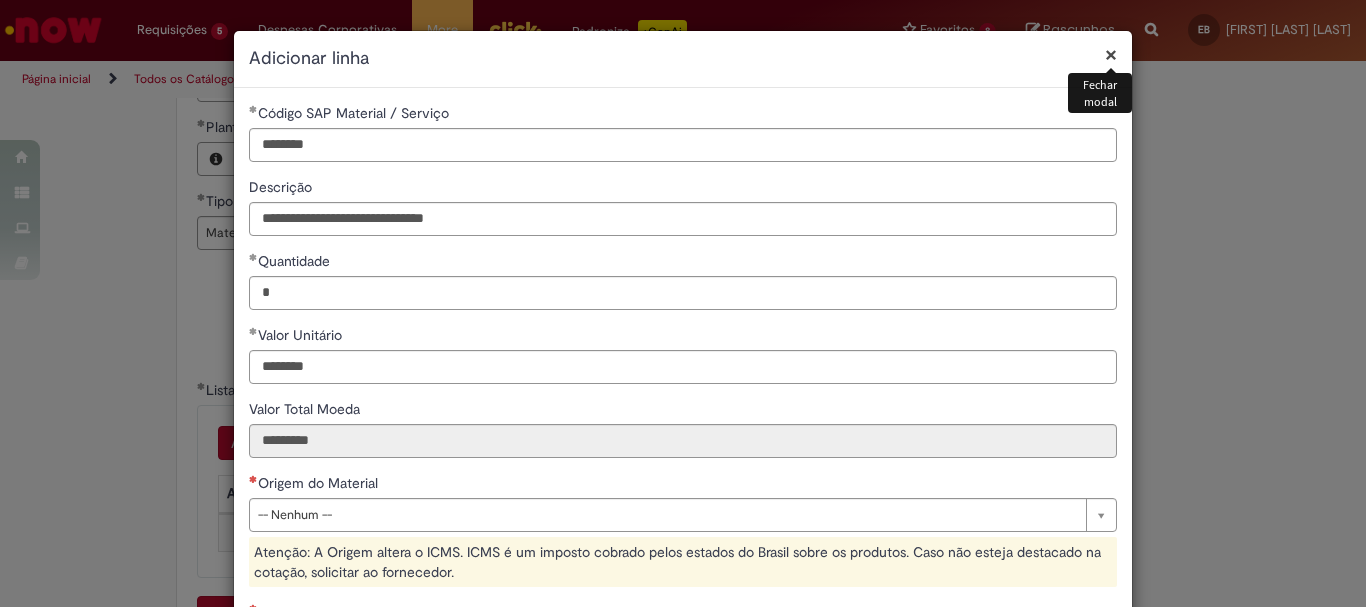click on "×" at bounding box center (1111, 54) 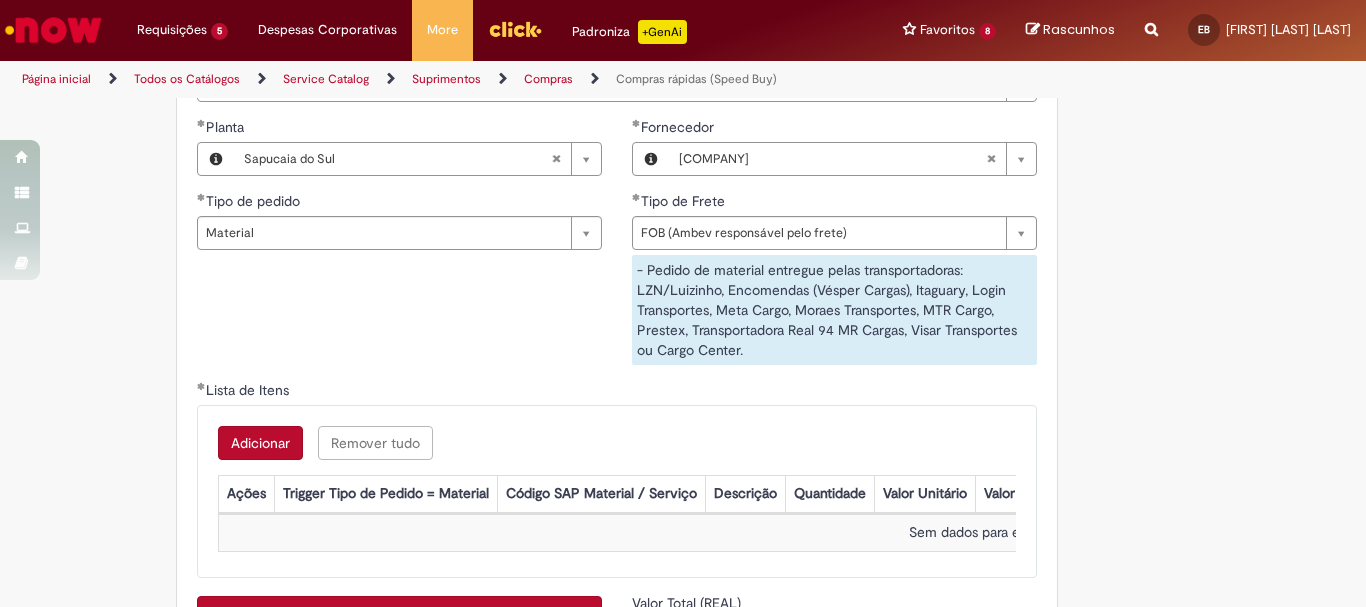 scroll, scrollTop: 2700, scrollLeft: 0, axis: vertical 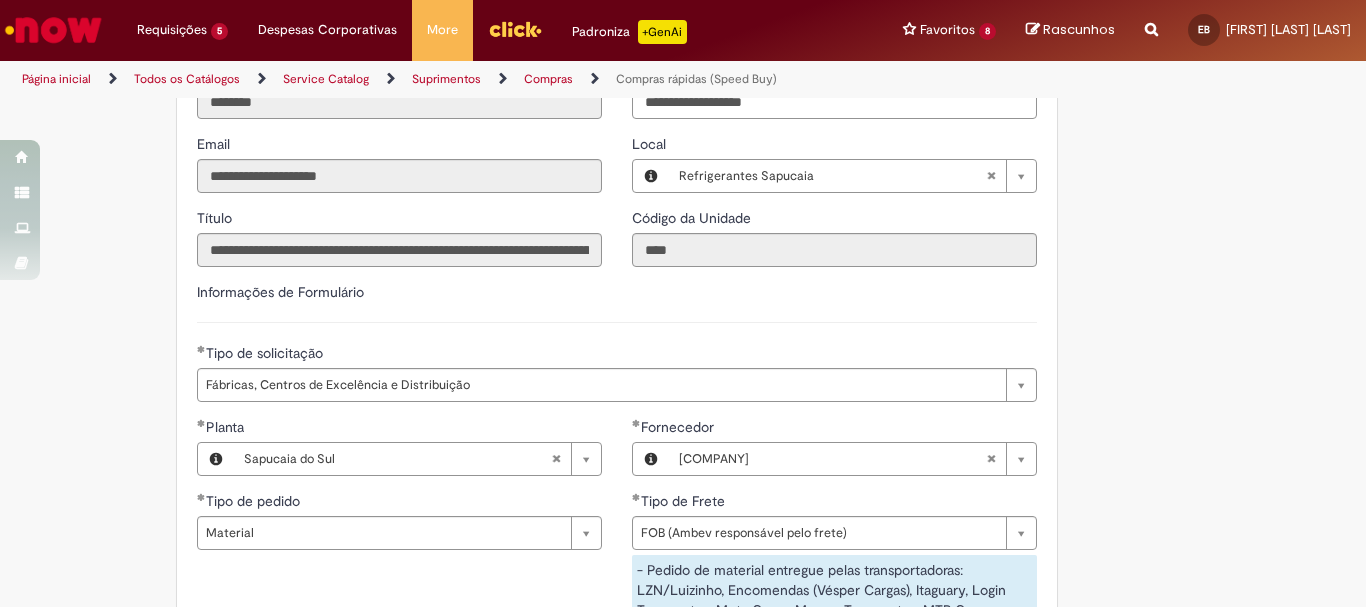 type 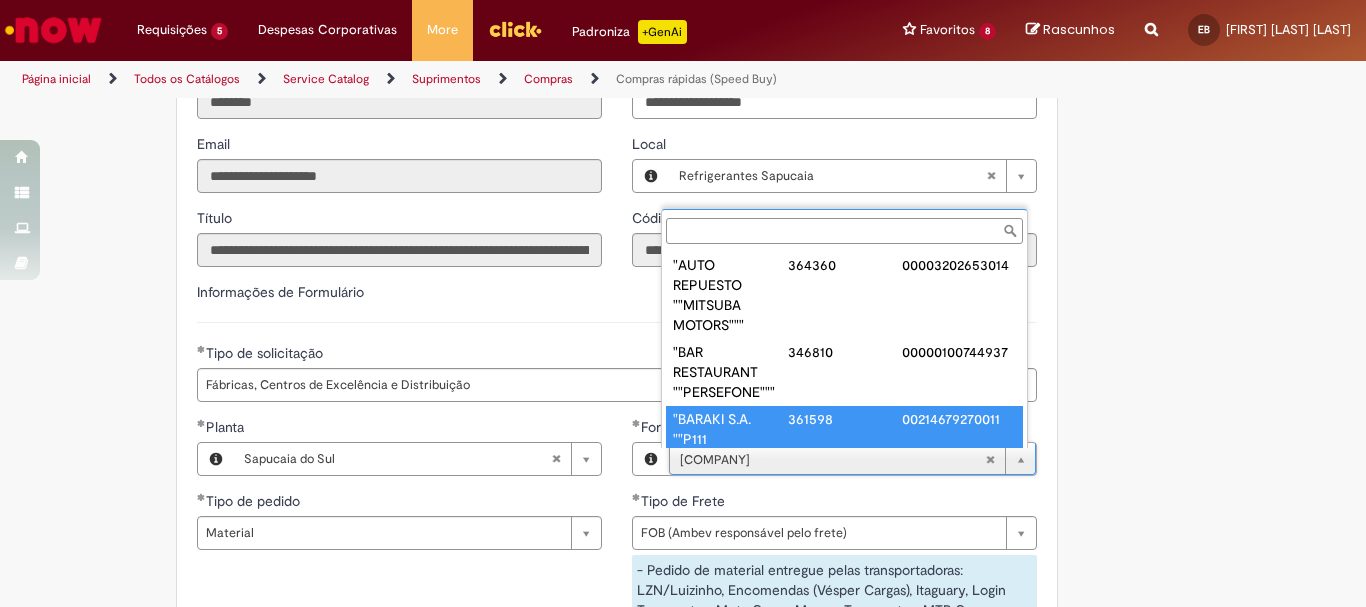 scroll, scrollTop: 21, scrollLeft: 0, axis: vertical 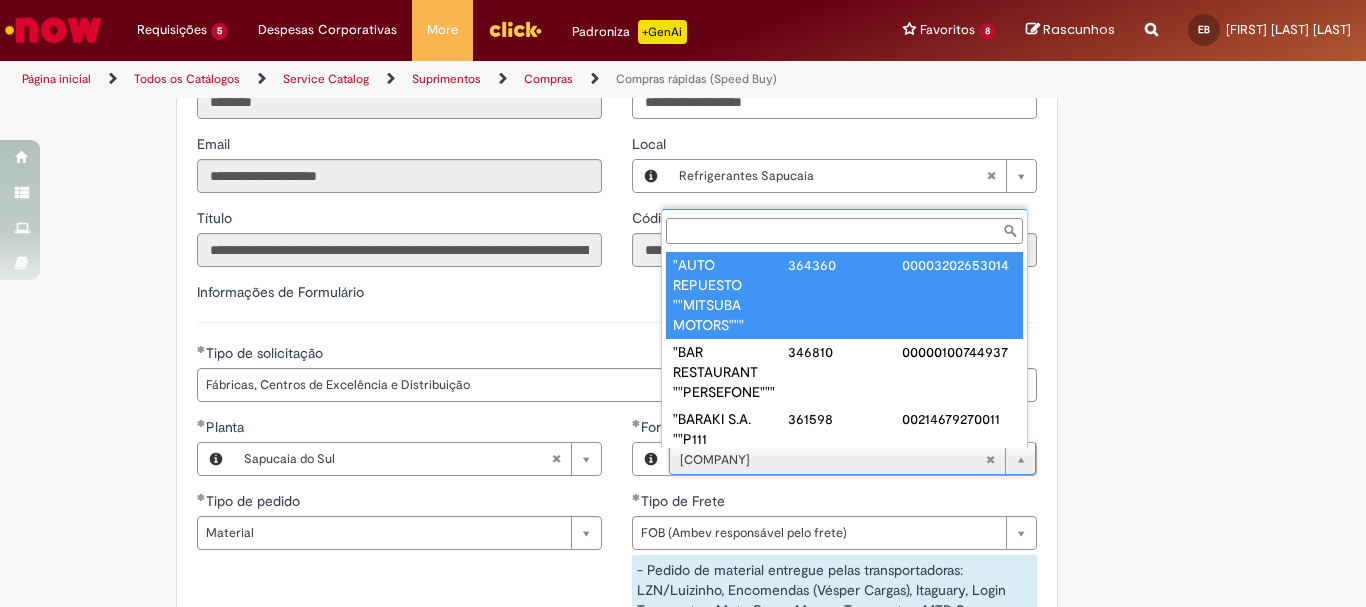 type on "**********" 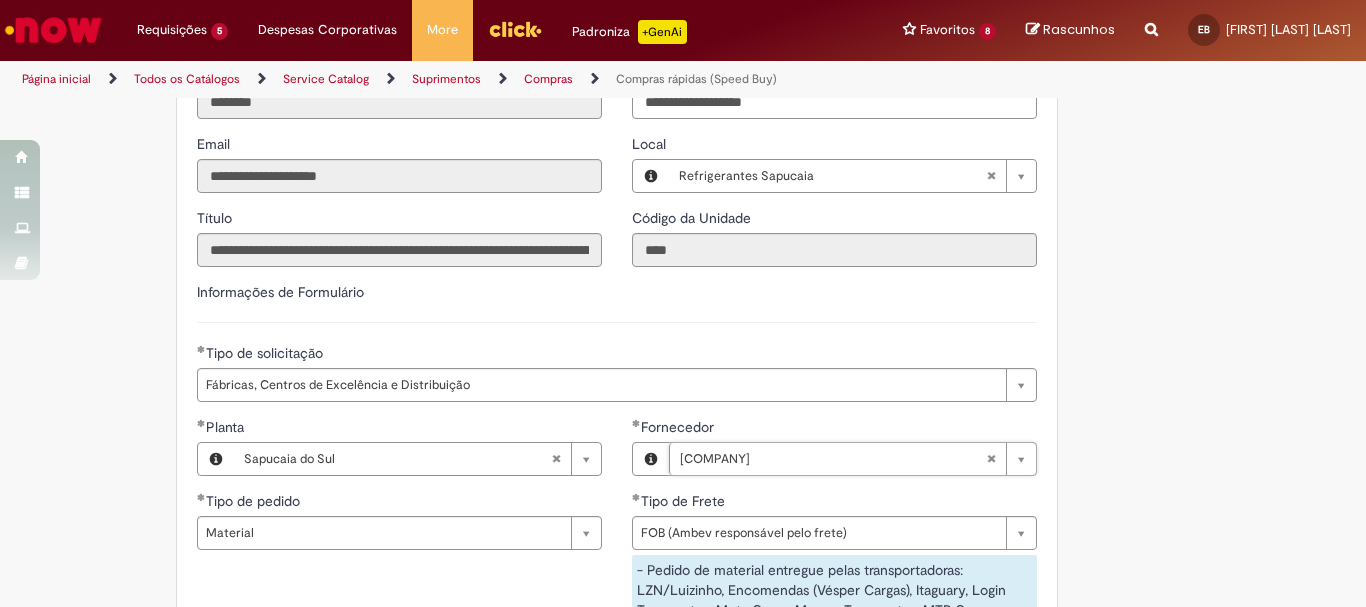 scroll, scrollTop: 3100, scrollLeft: 0, axis: vertical 